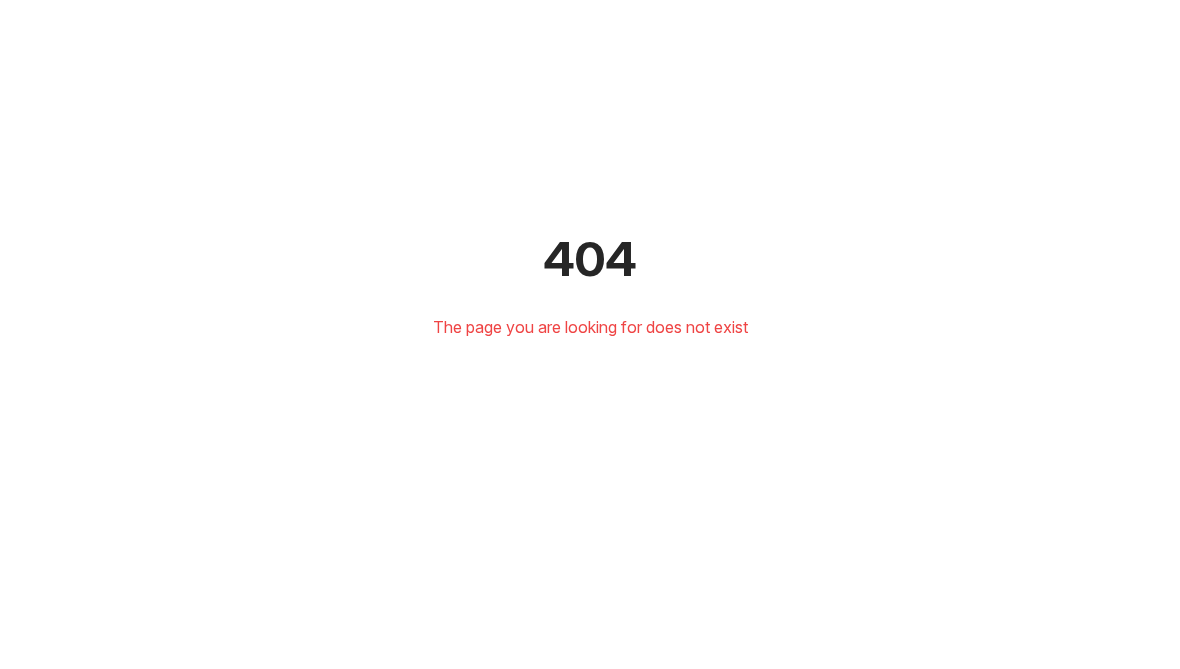 scroll, scrollTop: 0, scrollLeft: 0, axis: both 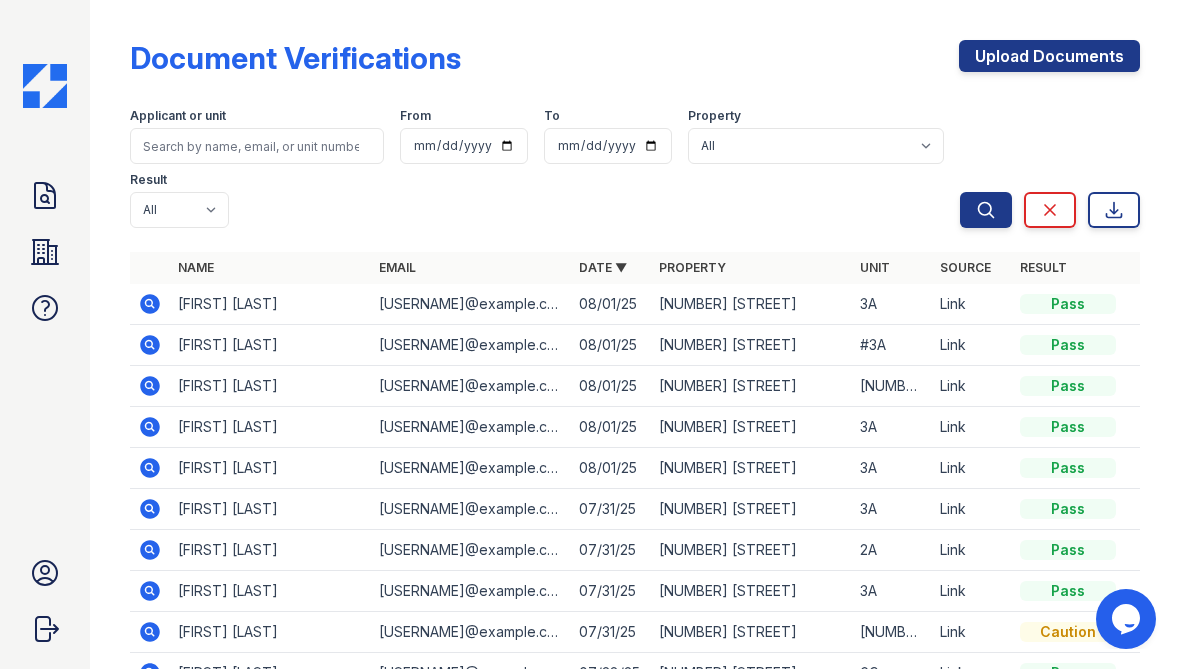 click at bounding box center (45, 86) 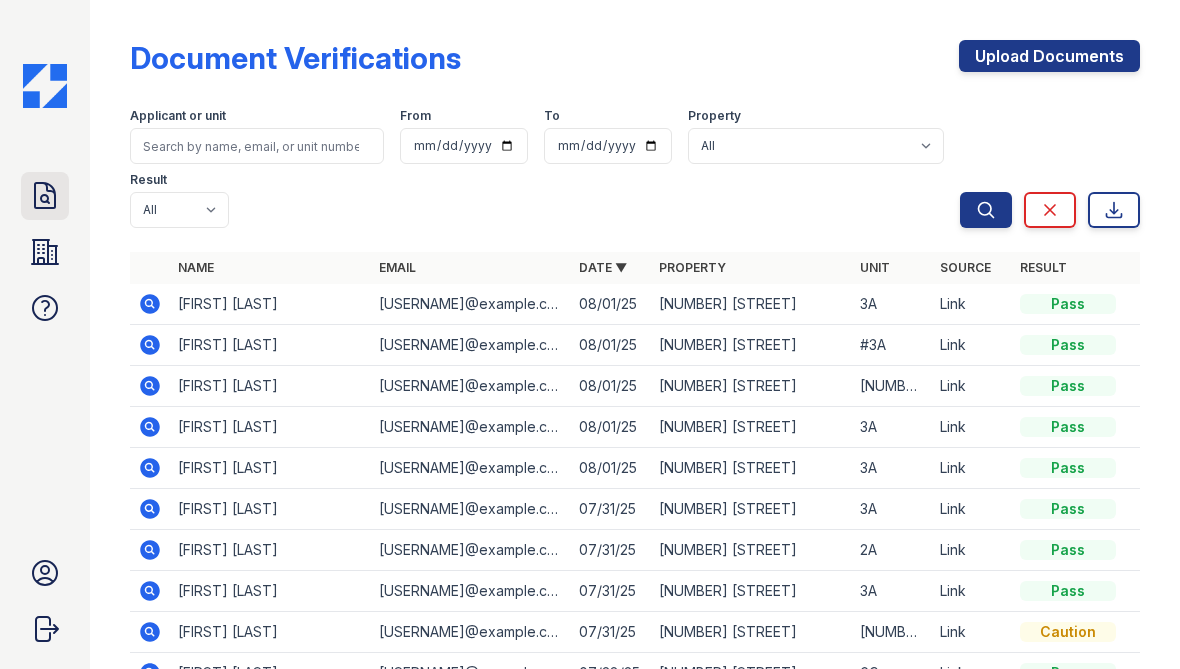click 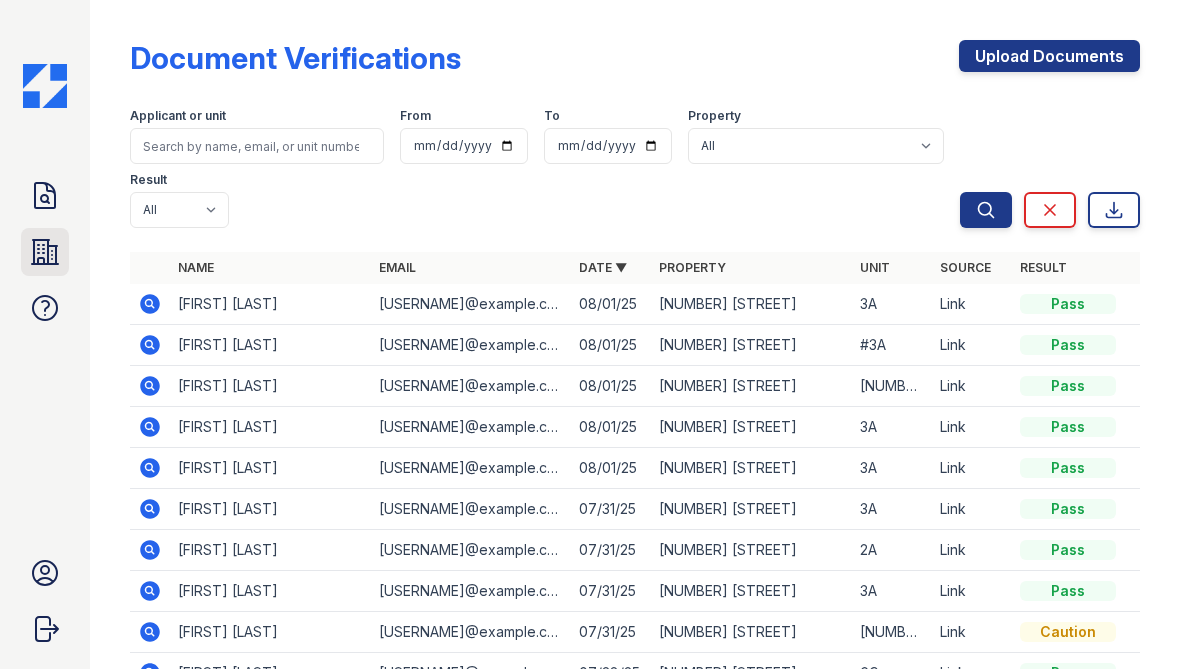 click 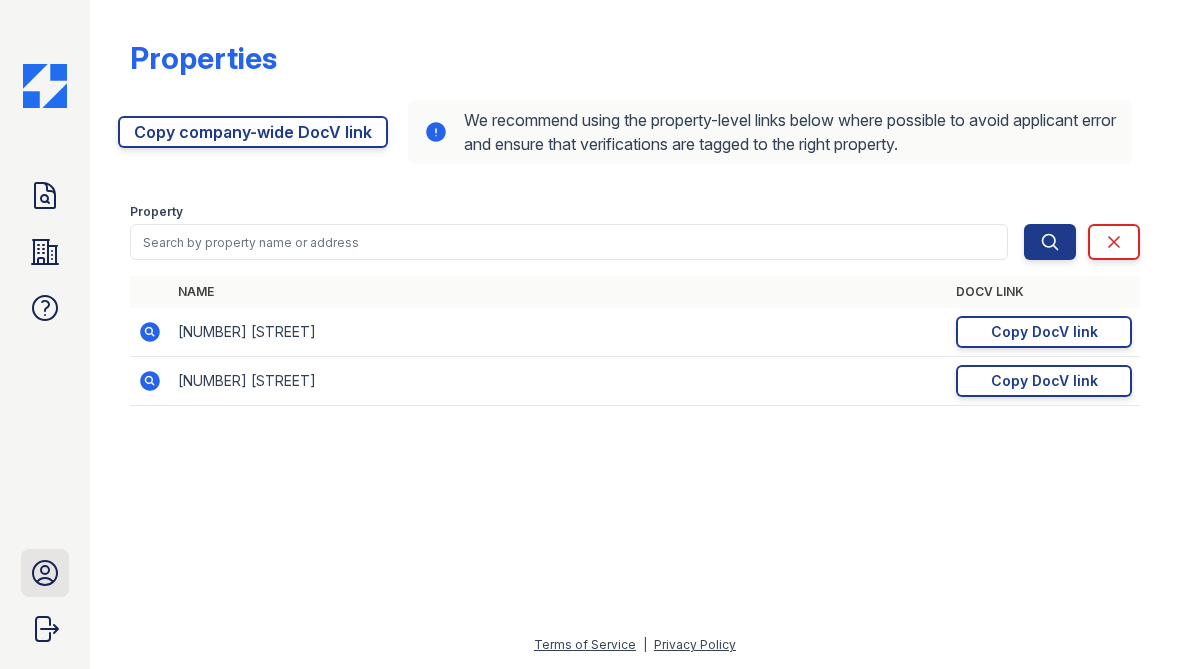 click 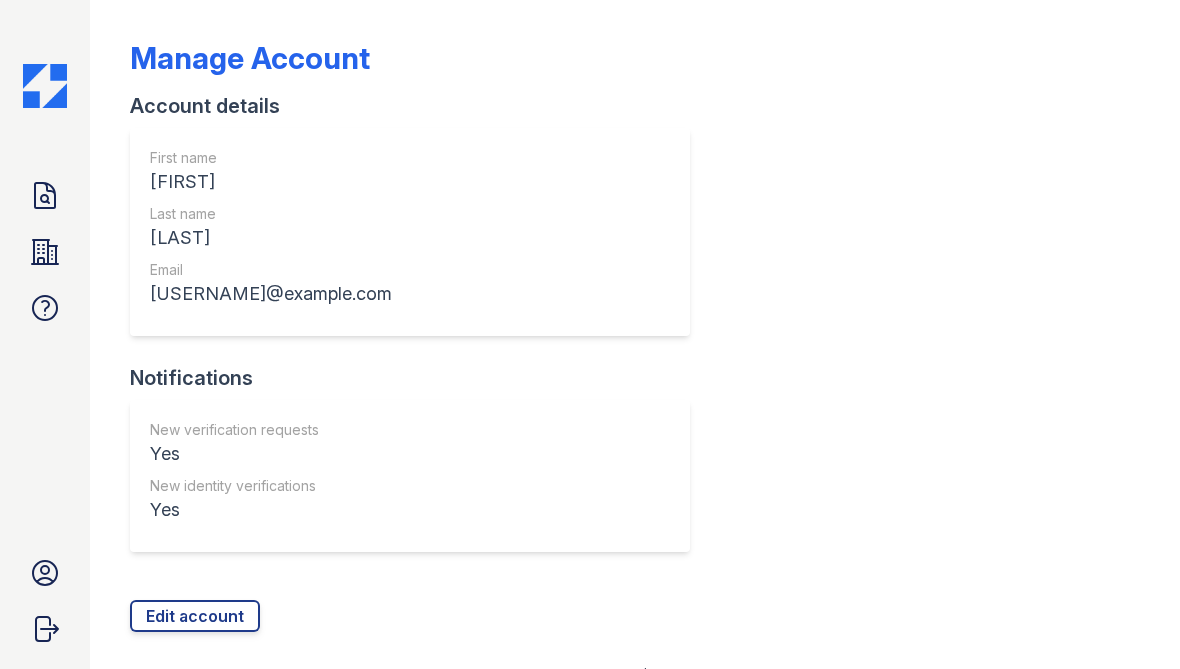 scroll, scrollTop: 0, scrollLeft: 0, axis: both 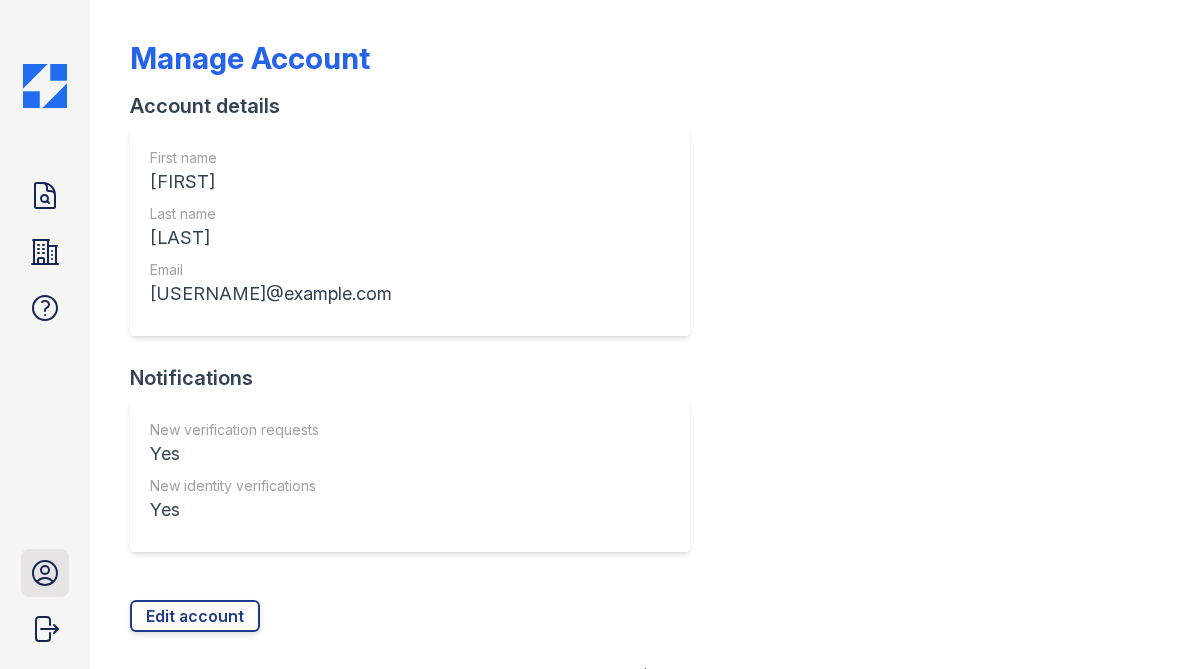 click 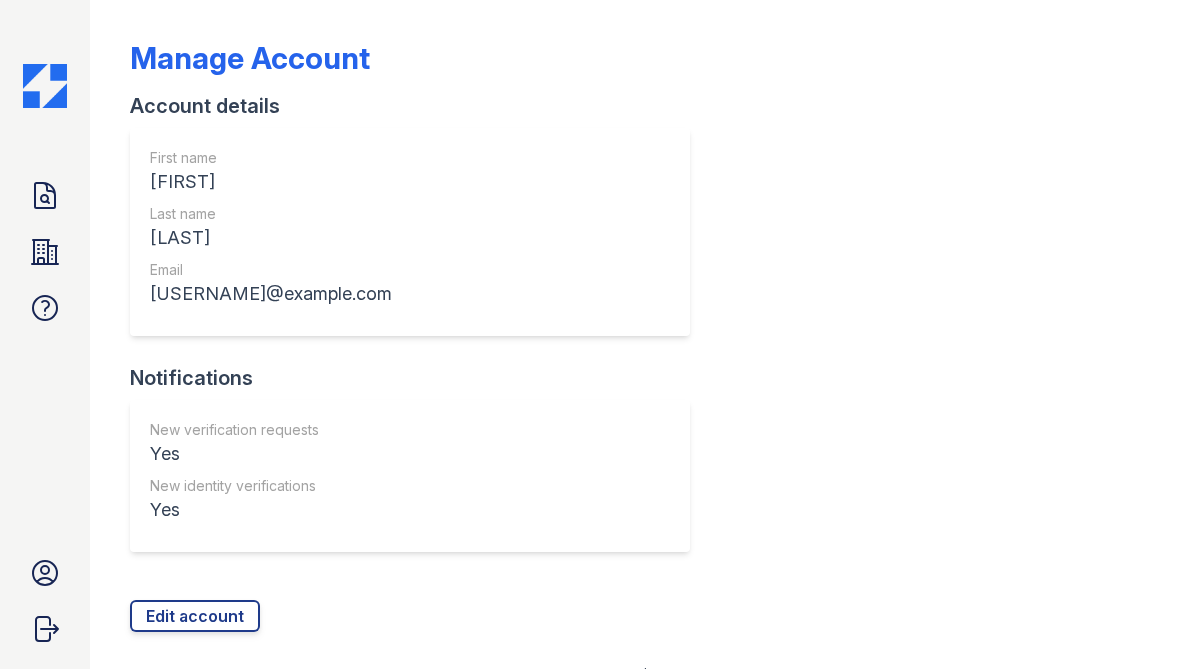 scroll, scrollTop: 31, scrollLeft: 0, axis: vertical 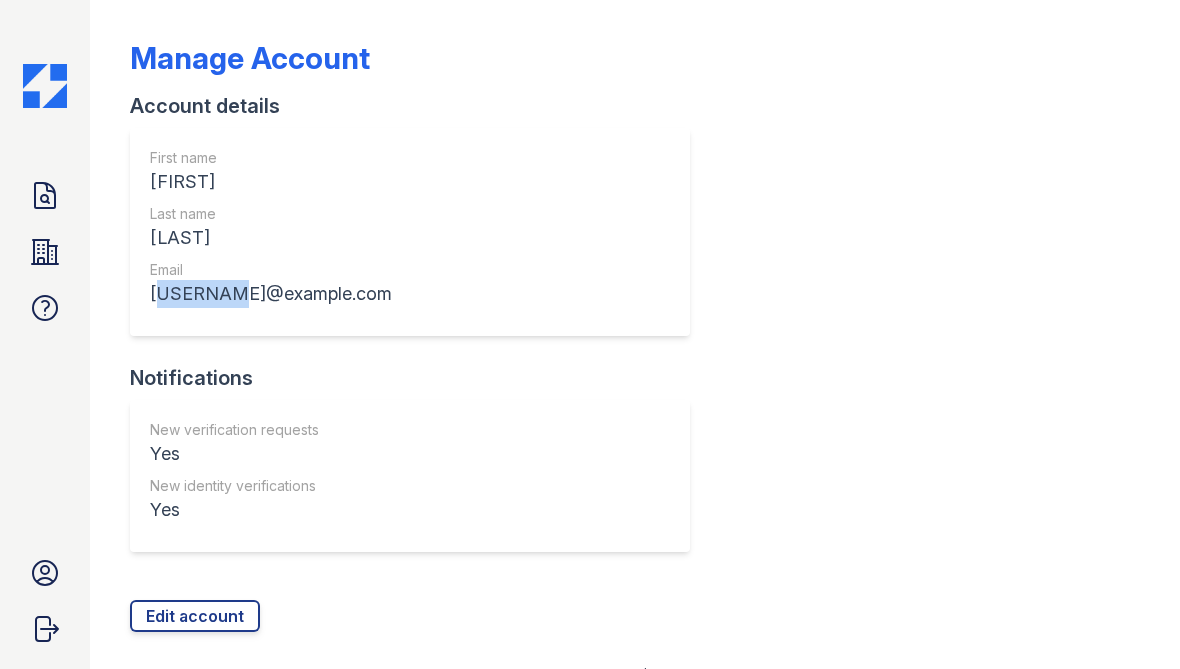 drag, startPoint x: 222, startPoint y: 261, endPoint x: 152, endPoint y: 262, distance: 70.00714 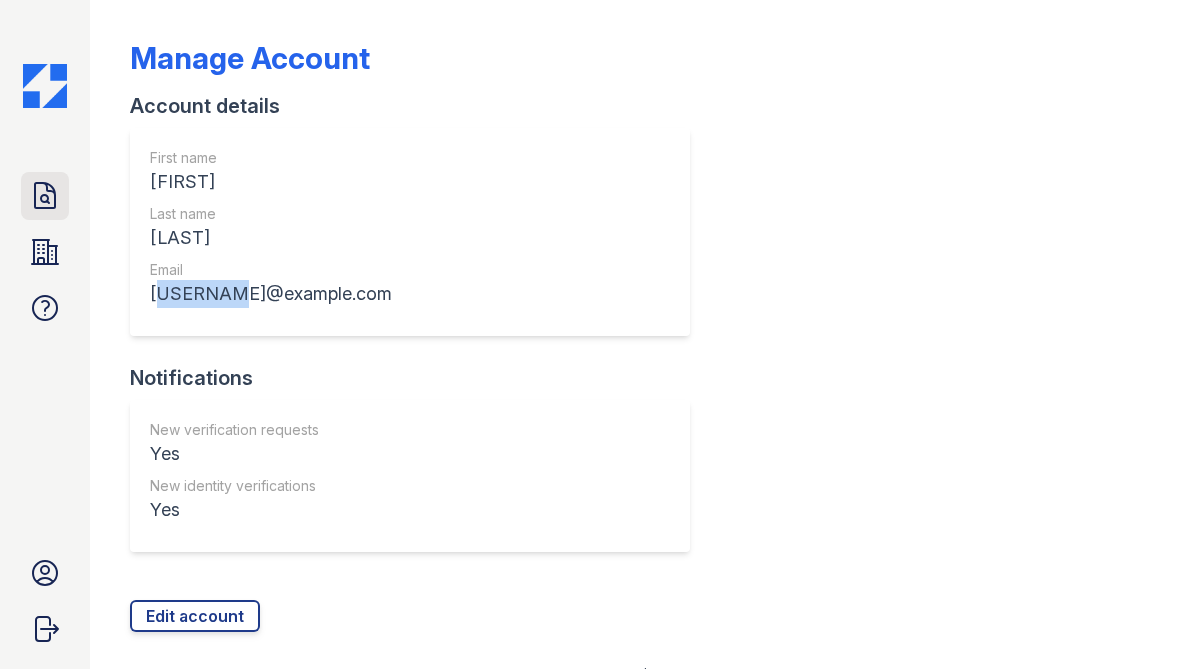 click 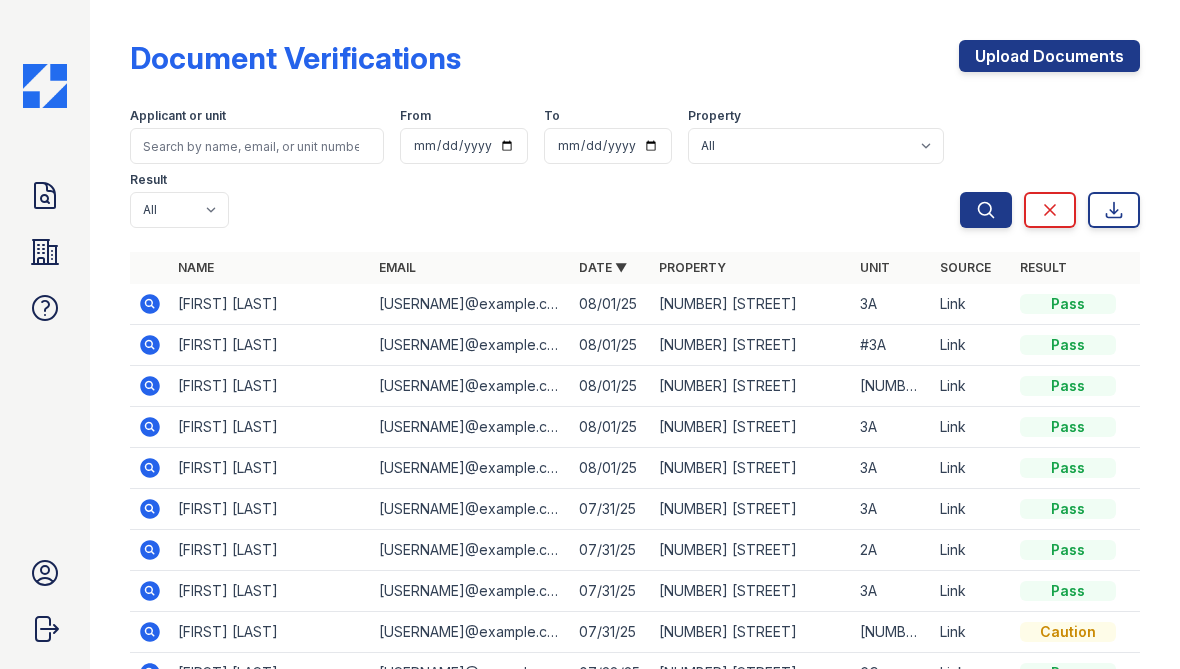 scroll, scrollTop: 0, scrollLeft: 0, axis: both 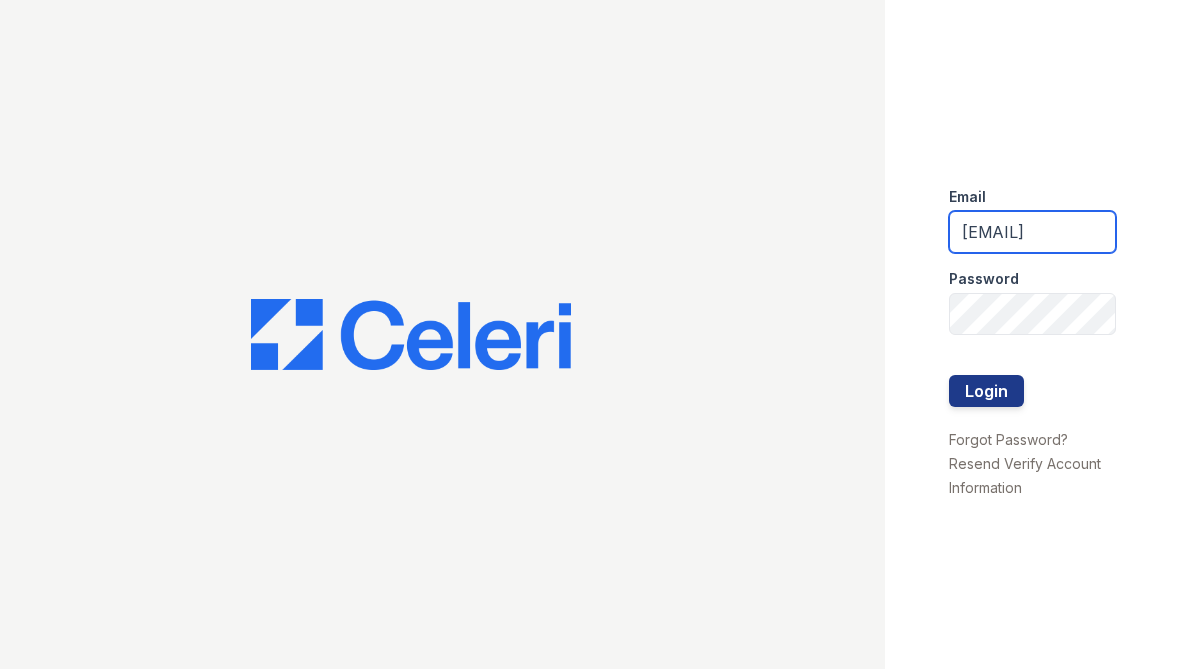 click on "[EMAIL]" at bounding box center [1032, 232] 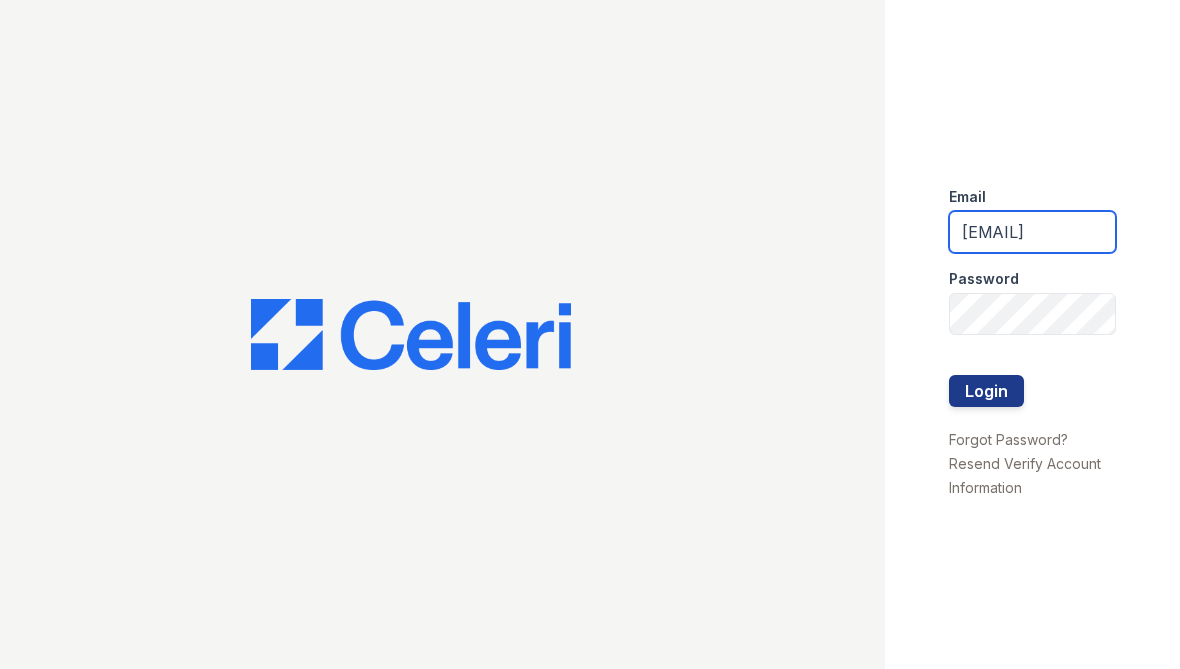 type on "[EMAIL]" 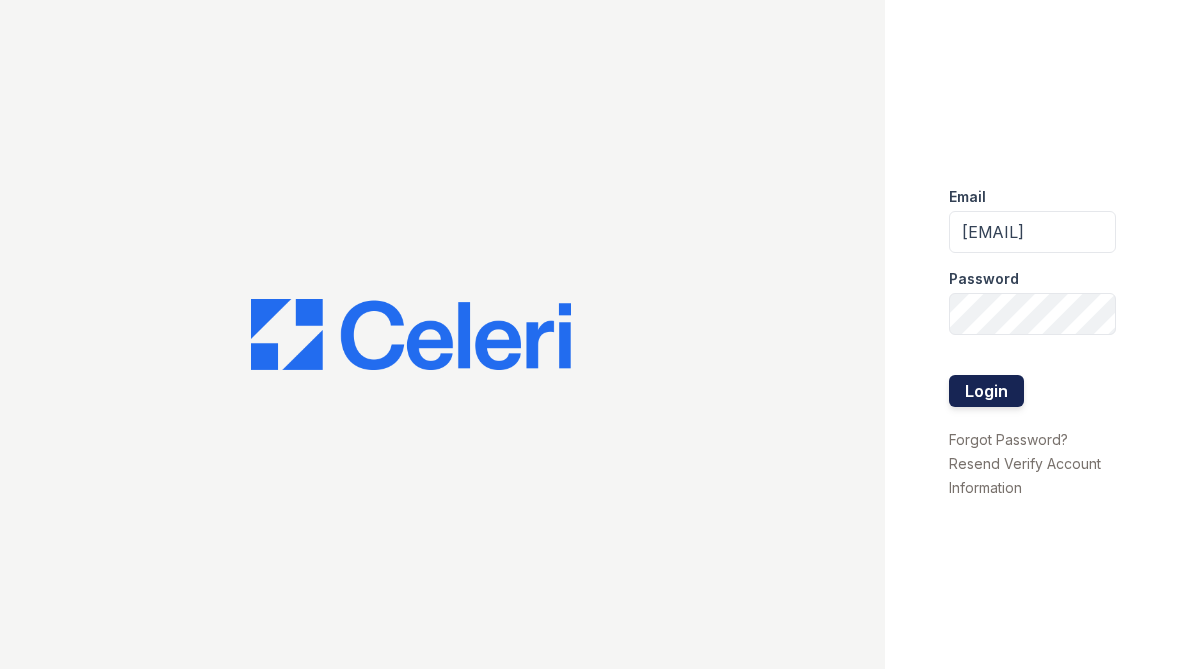 click on "Login" at bounding box center [986, 391] 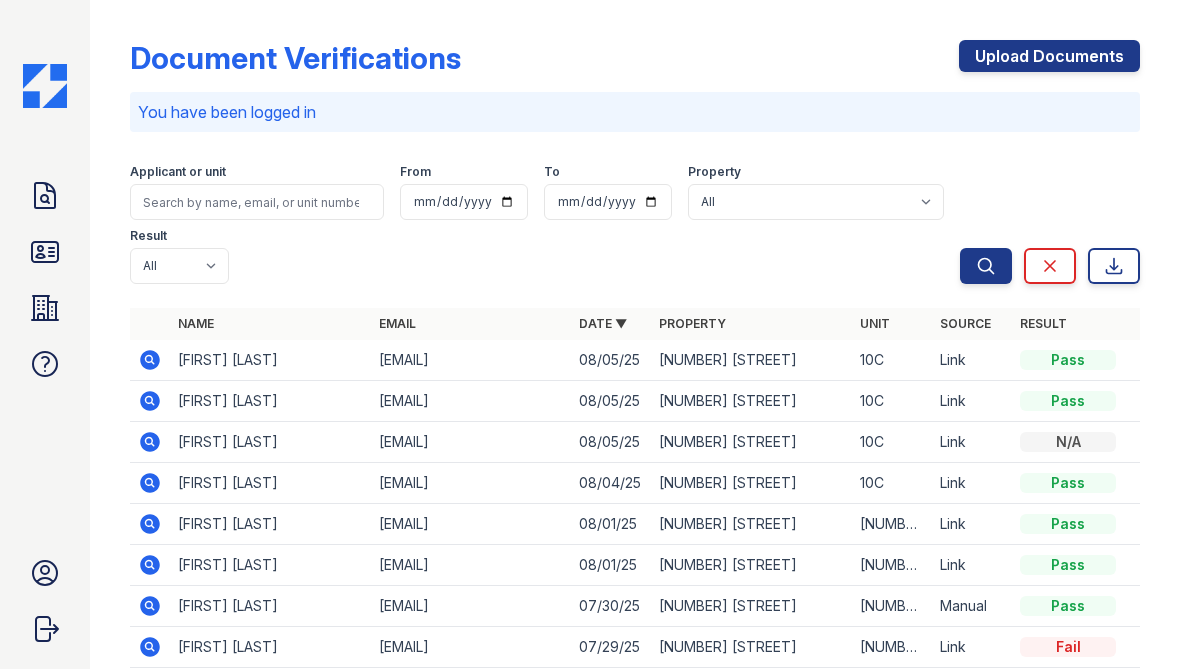 scroll, scrollTop: 0, scrollLeft: 0, axis: both 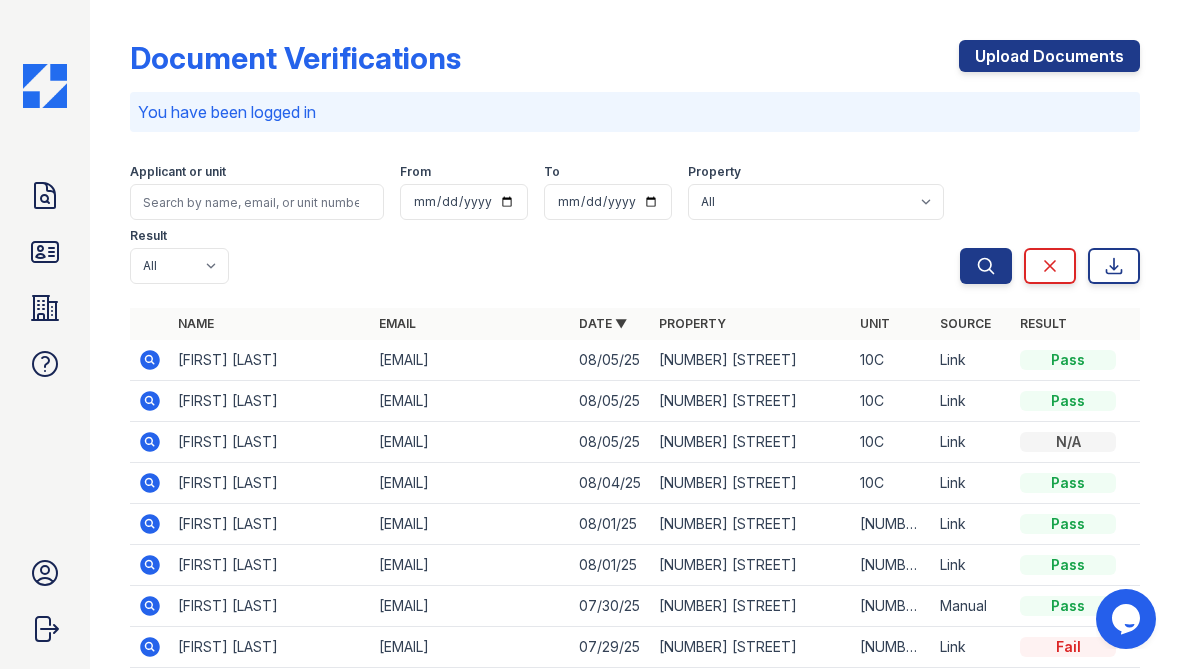 click 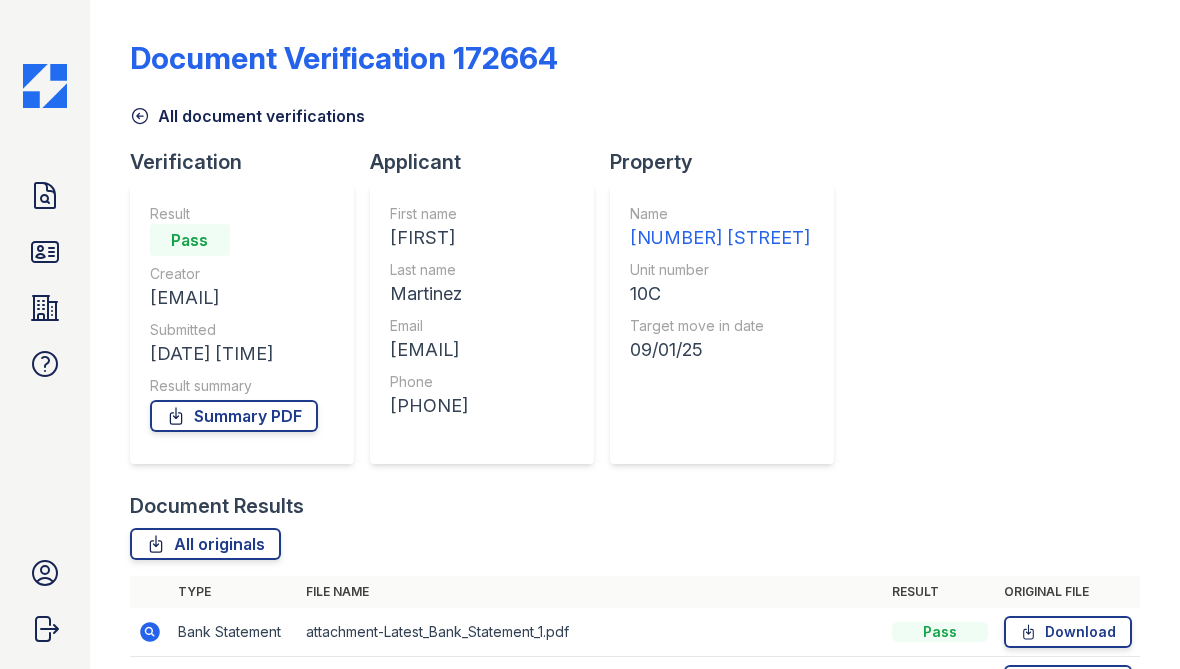 scroll, scrollTop: 0, scrollLeft: 0, axis: both 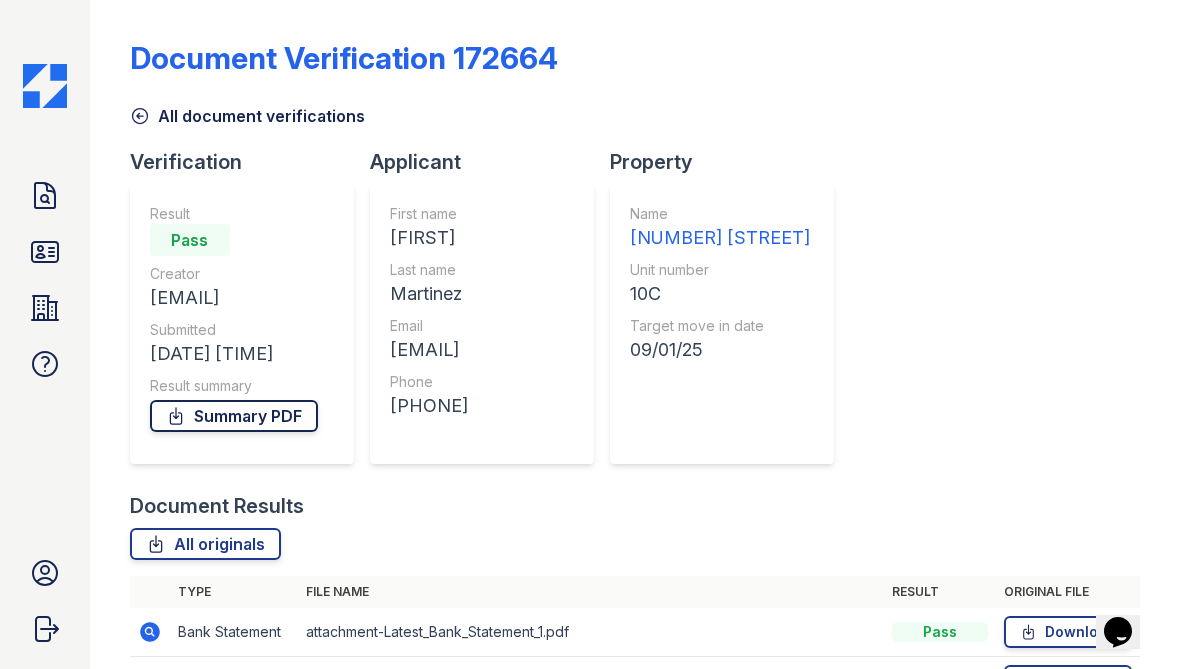 click on "Summary PDF" at bounding box center (234, 416) 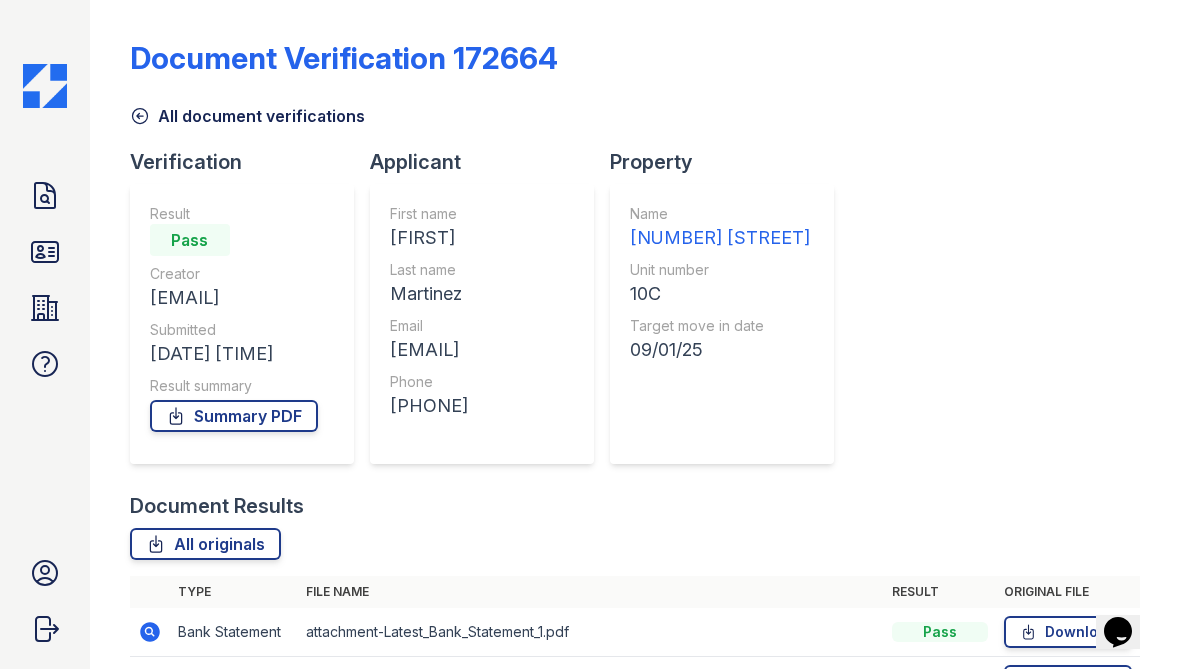 scroll, scrollTop: 1059, scrollLeft: 0, axis: vertical 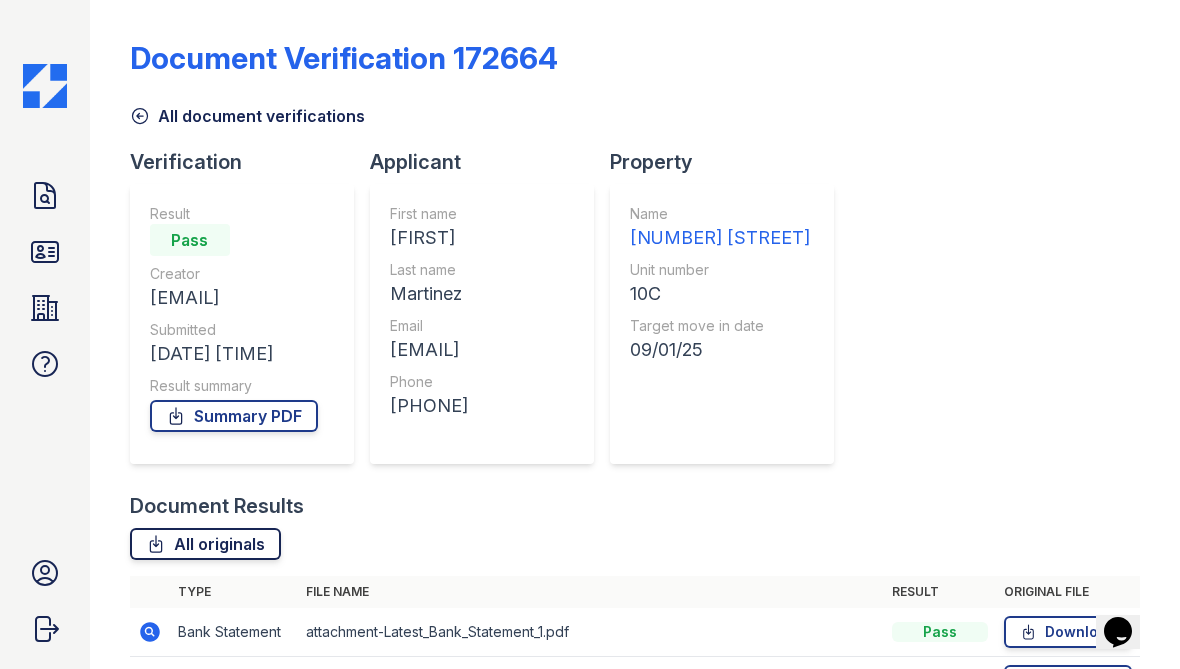 click on "All originals" at bounding box center (205, 544) 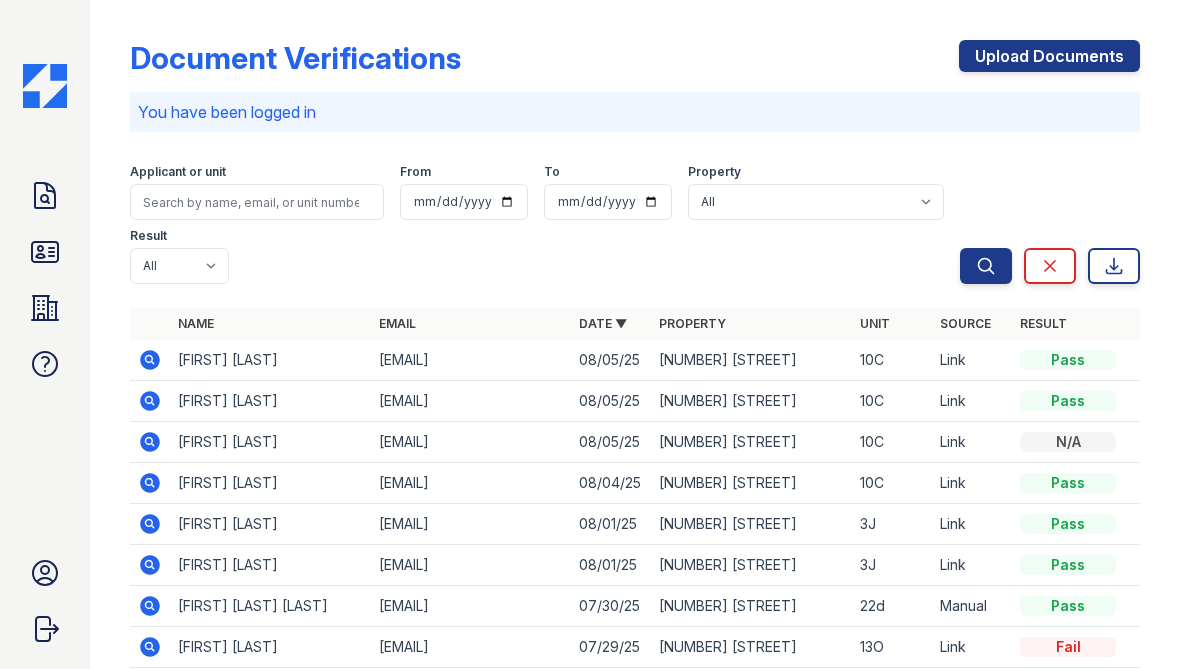 scroll, scrollTop: 0, scrollLeft: 0, axis: both 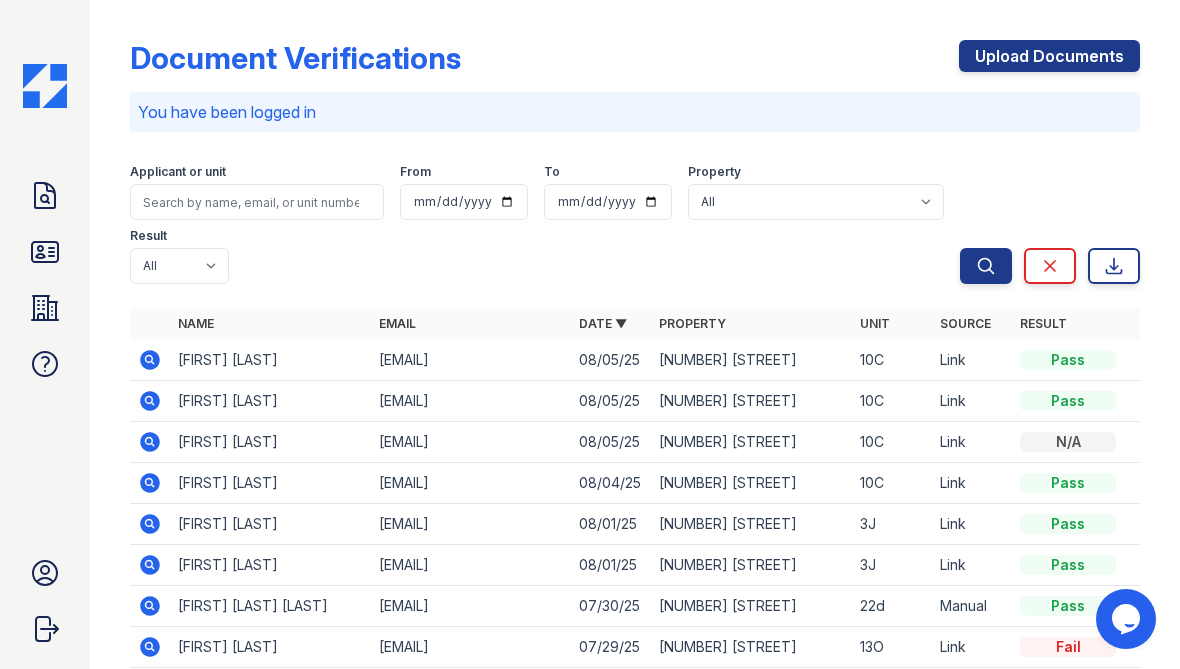 click 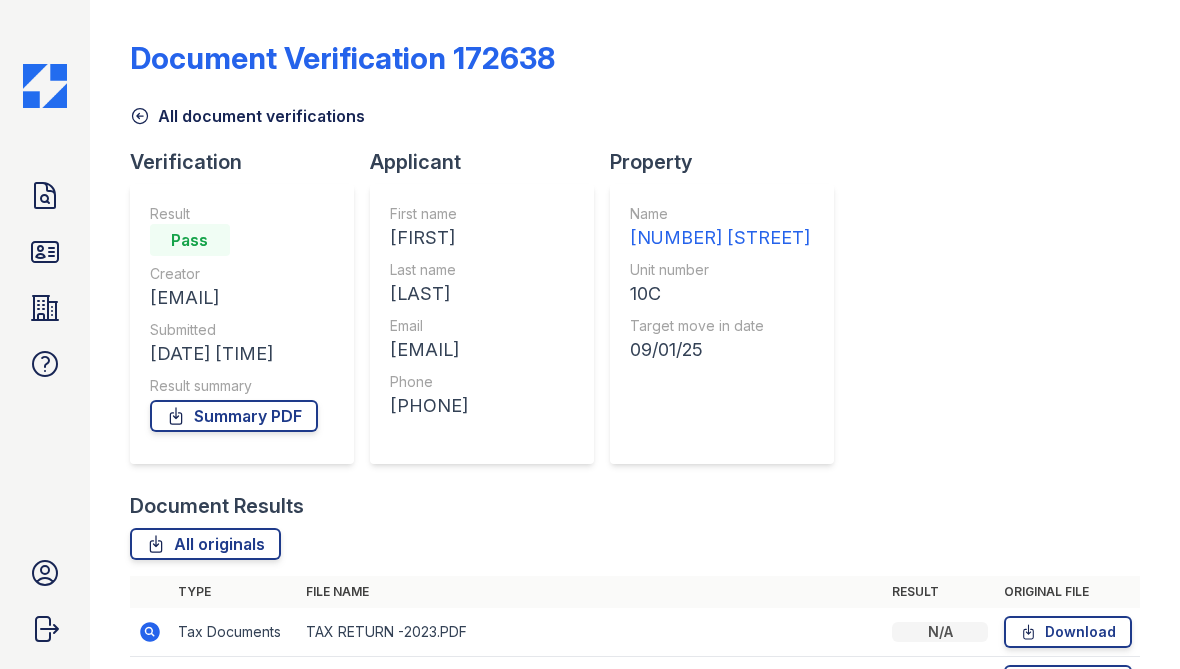 scroll, scrollTop: 0, scrollLeft: 0, axis: both 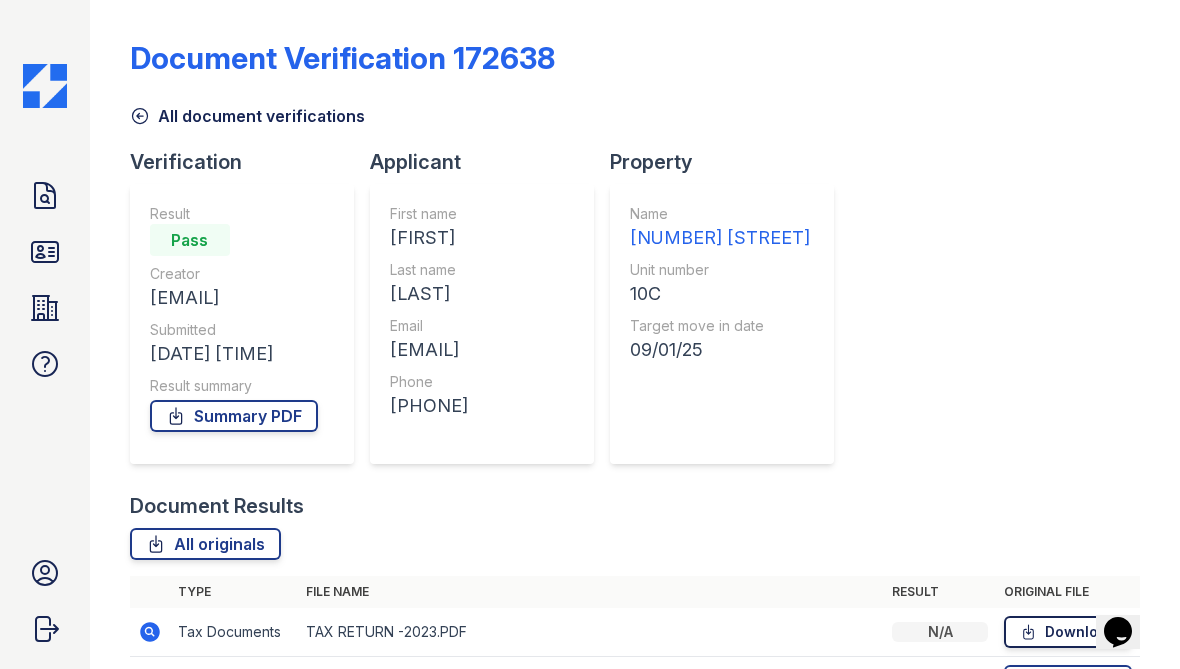 click 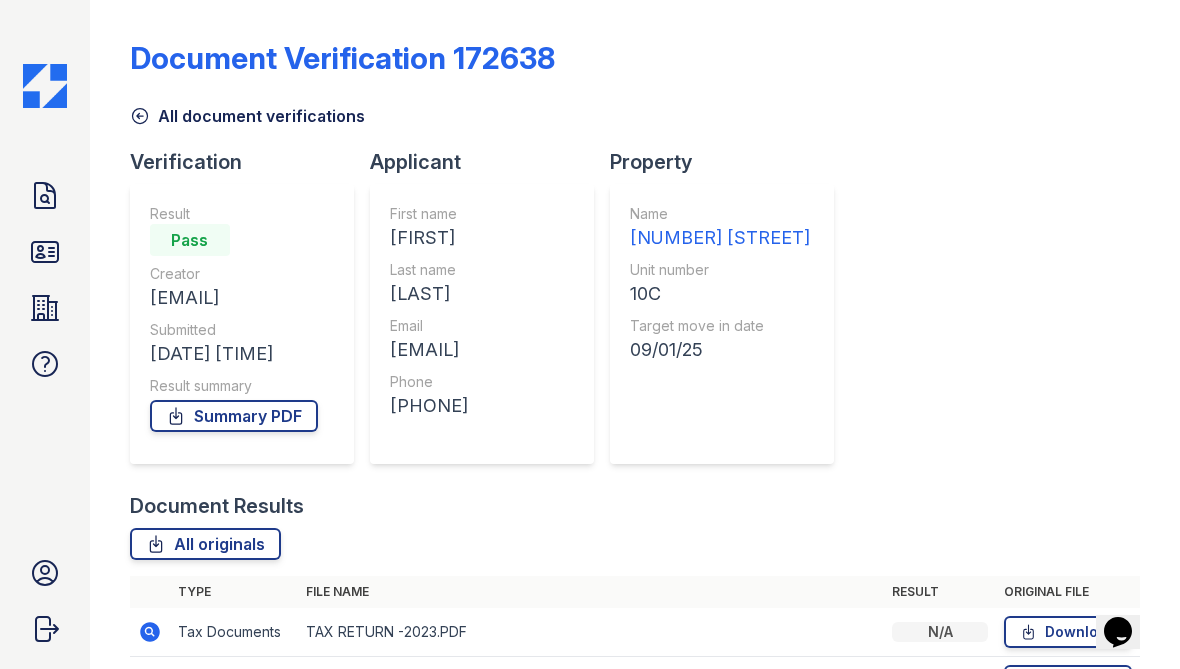 click 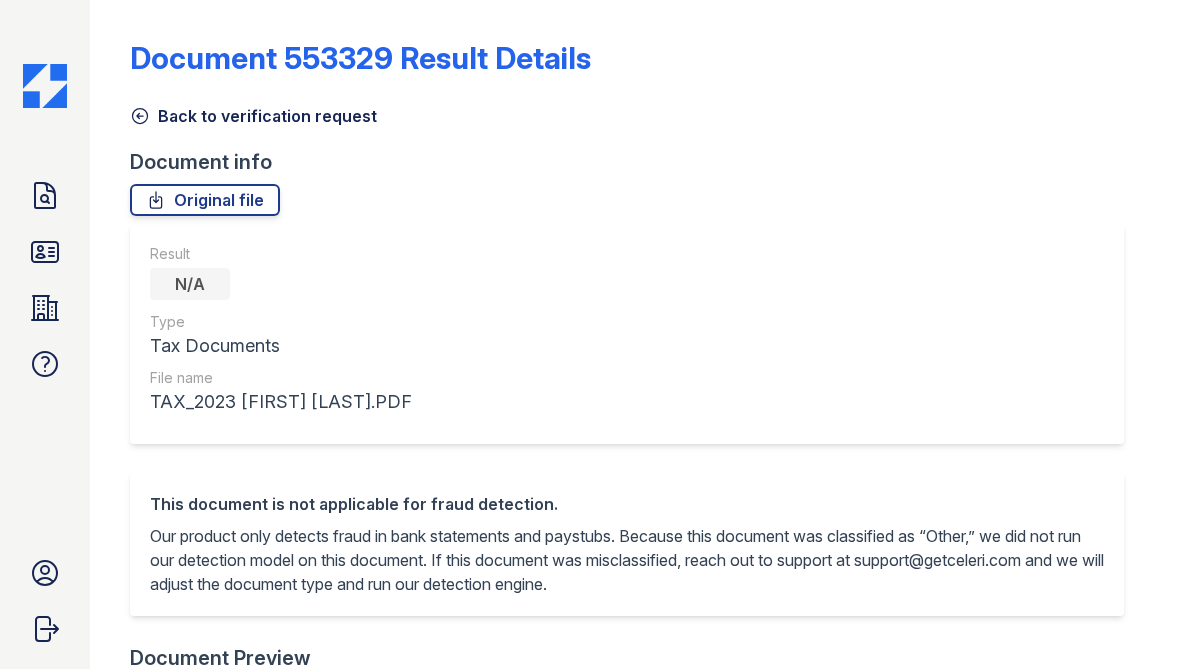 scroll, scrollTop: 0, scrollLeft: 0, axis: both 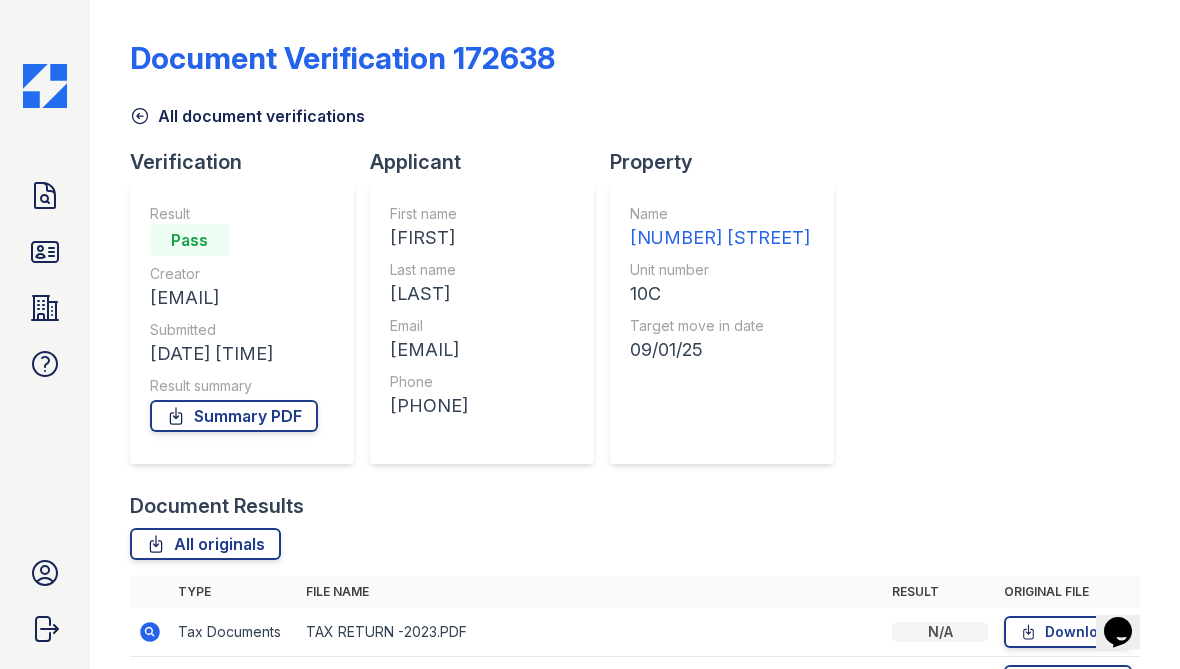 click 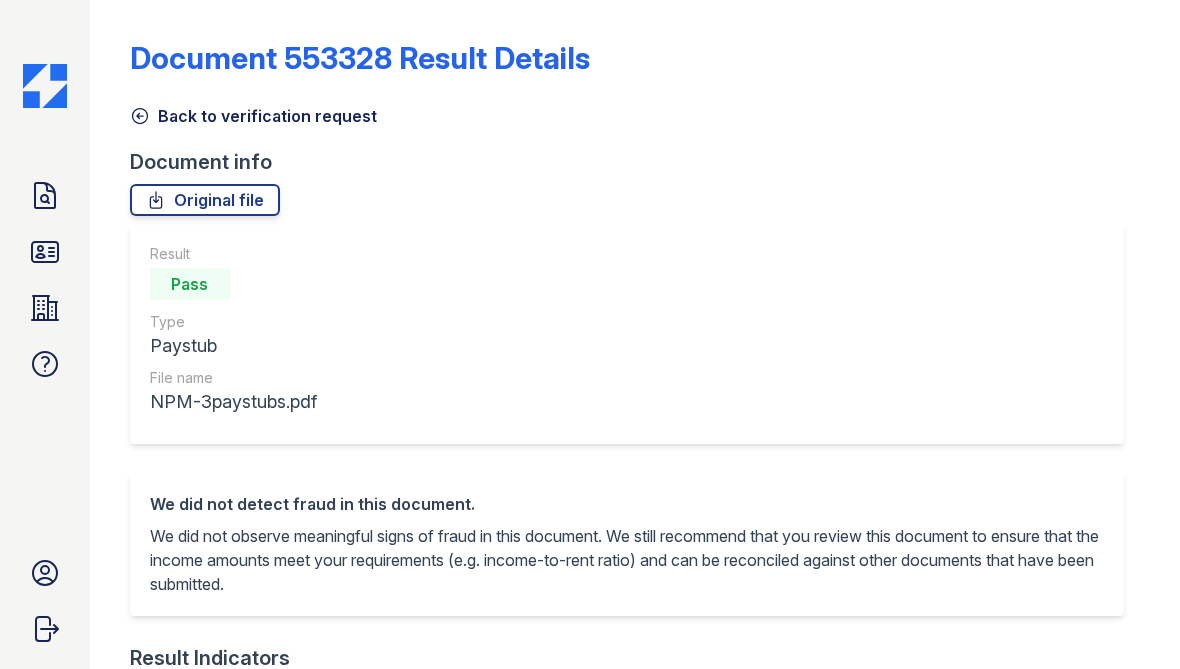 scroll, scrollTop: 0, scrollLeft: 0, axis: both 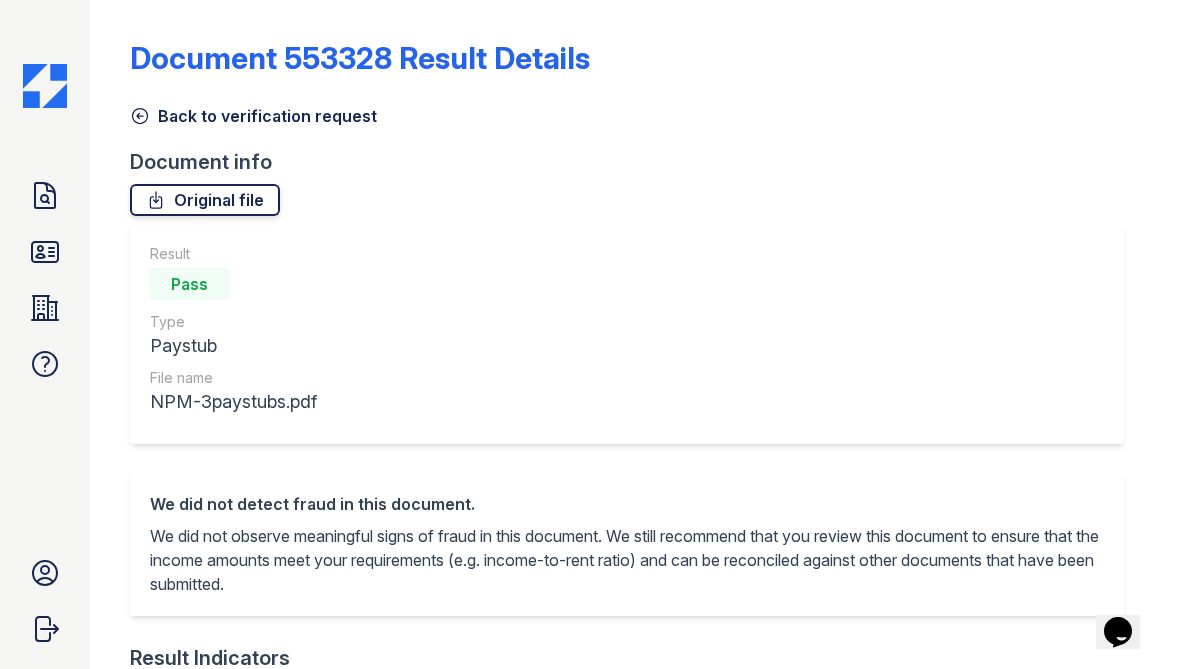 click on "Original file" at bounding box center [205, 200] 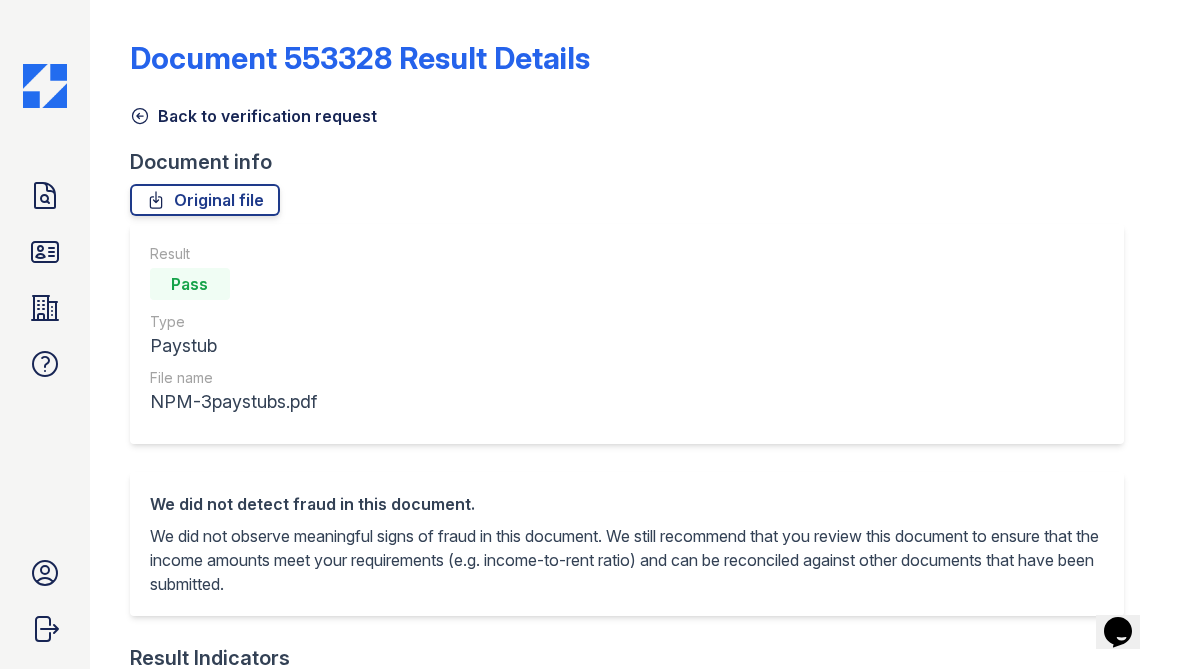 scroll, scrollTop: 0, scrollLeft: 0, axis: both 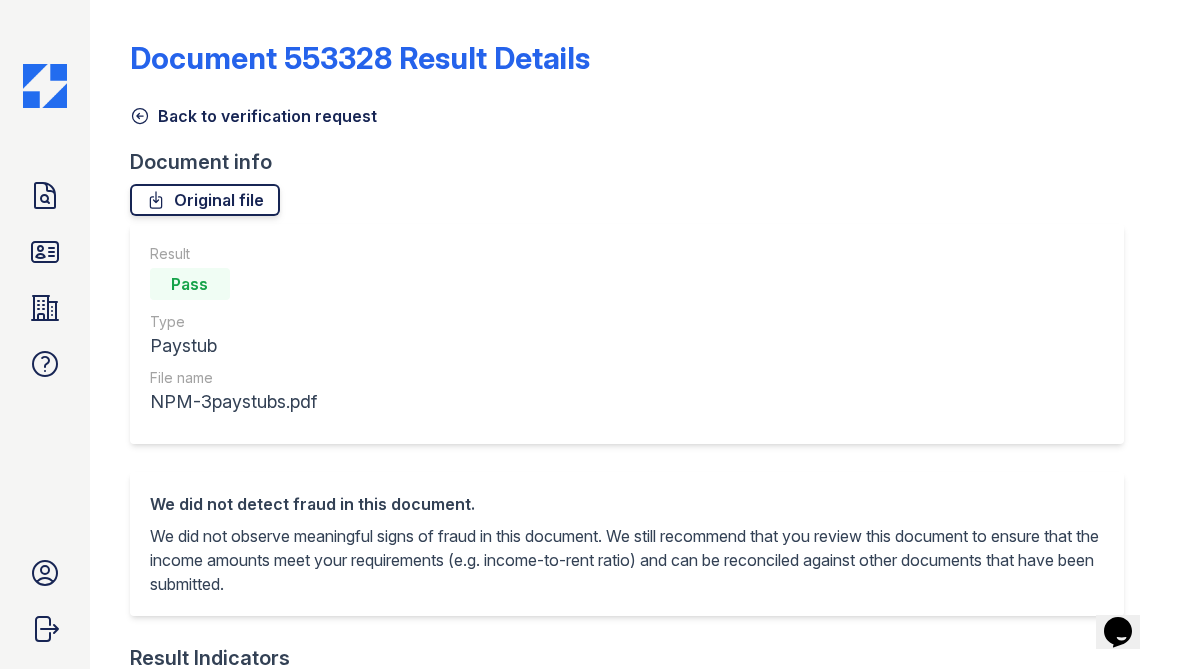 click 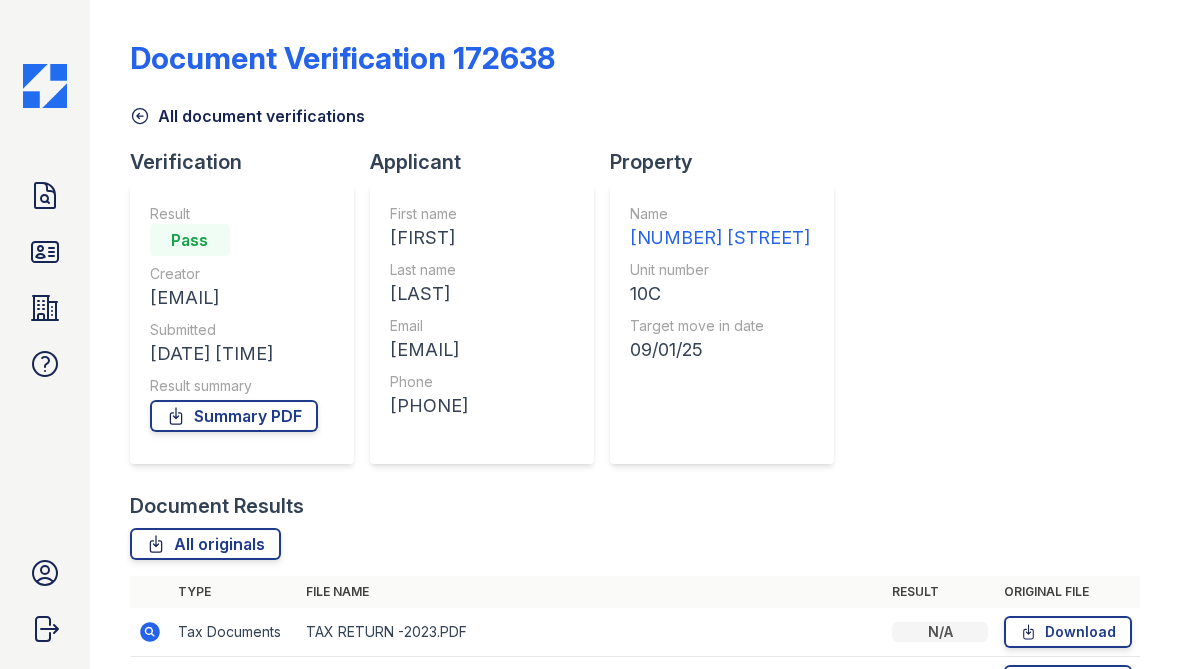 scroll, scrollTop: 774, scrollLeft: 0, axis: vertical 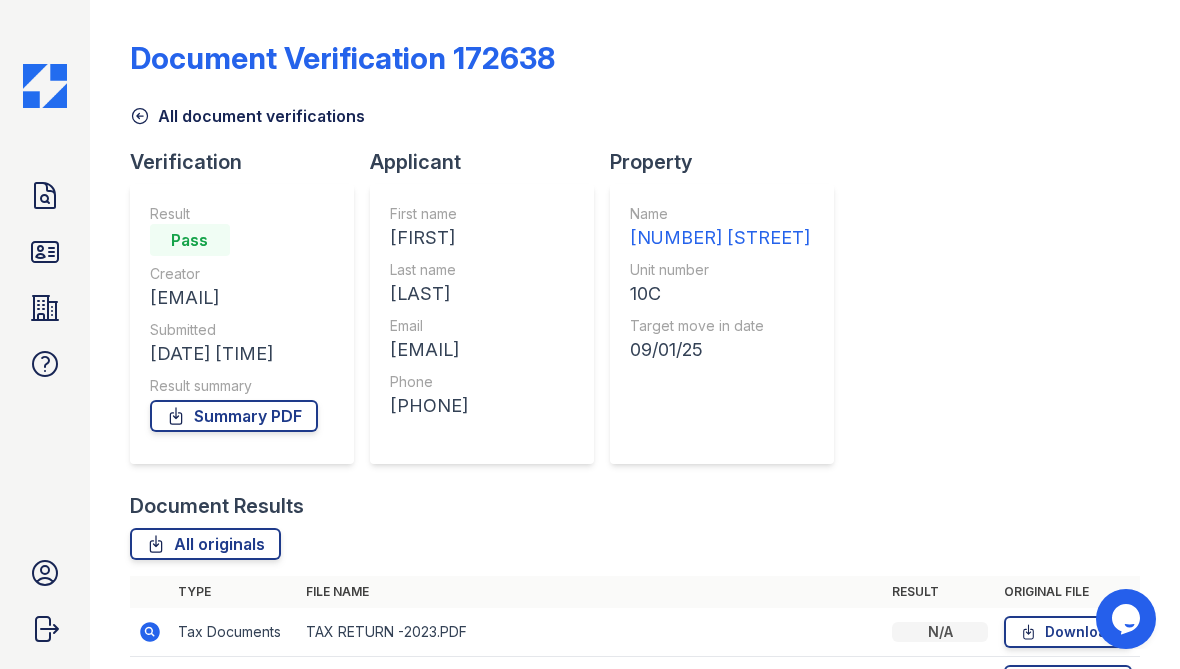 click on "Summary PDF" at bounding box center [234, 416] 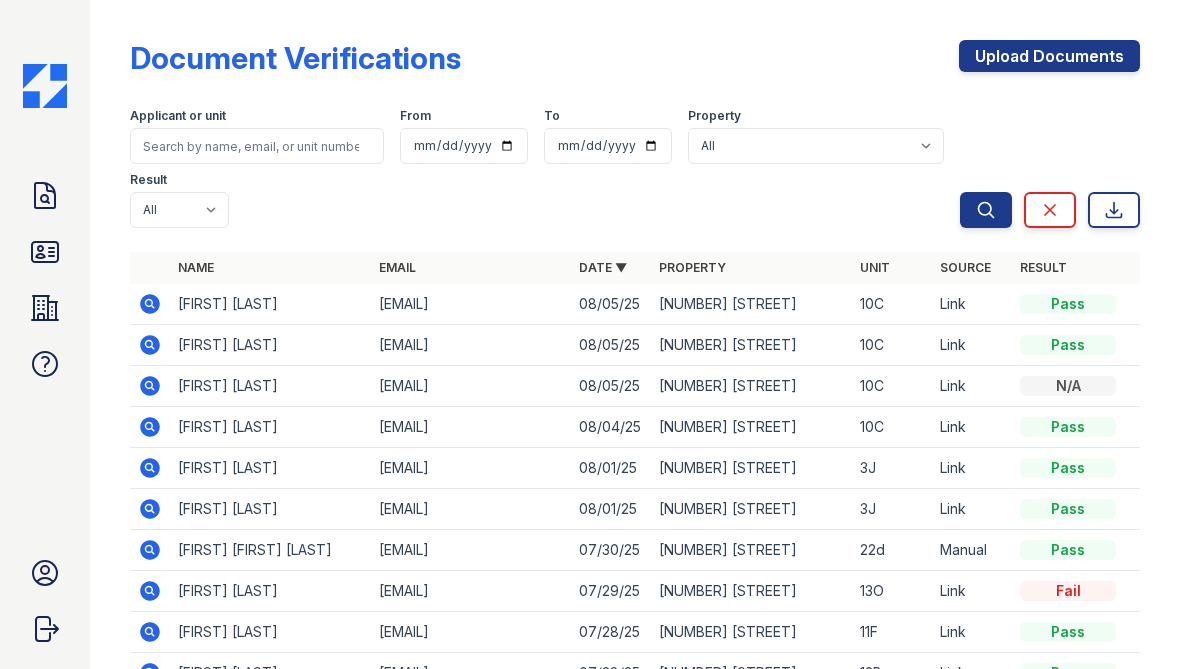 scroll, scrollTop: 0, scrollLeft: 0, axis: both 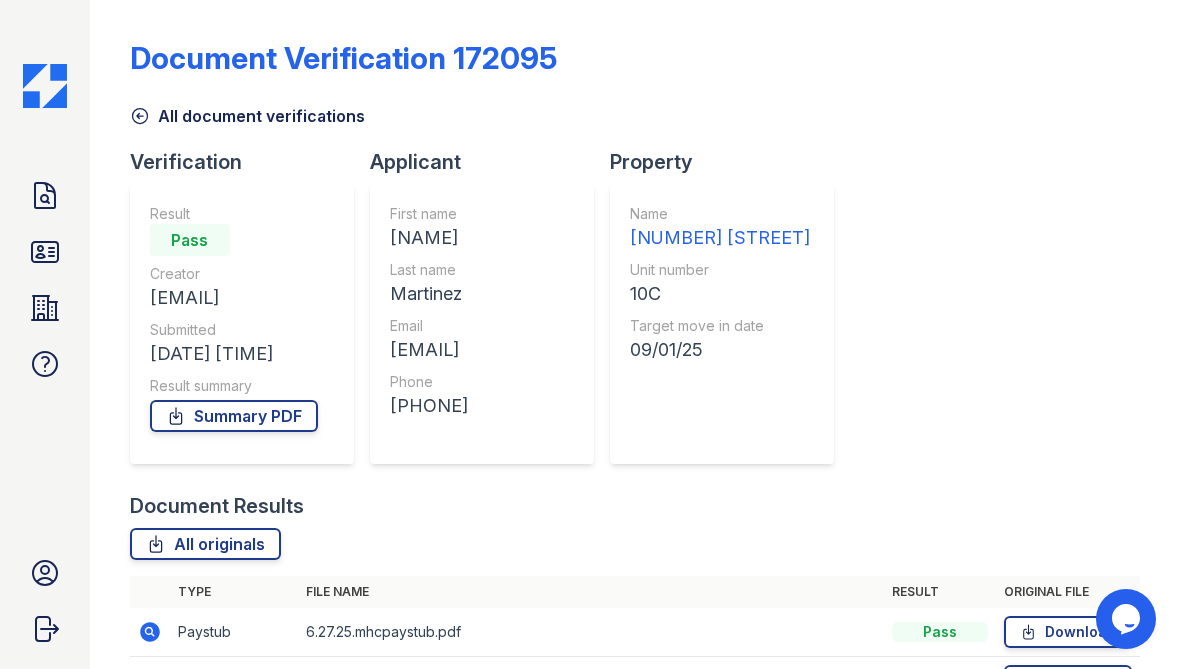 click 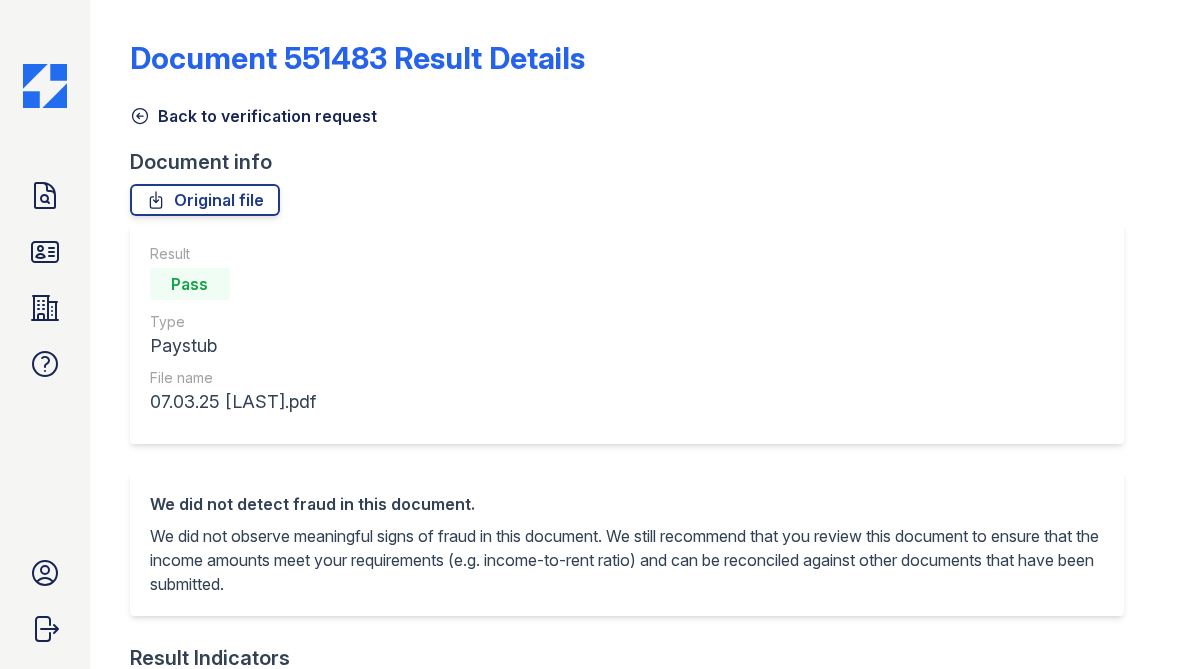 scroll, scrollTop: 0, scrollLeft: 0, axis: both 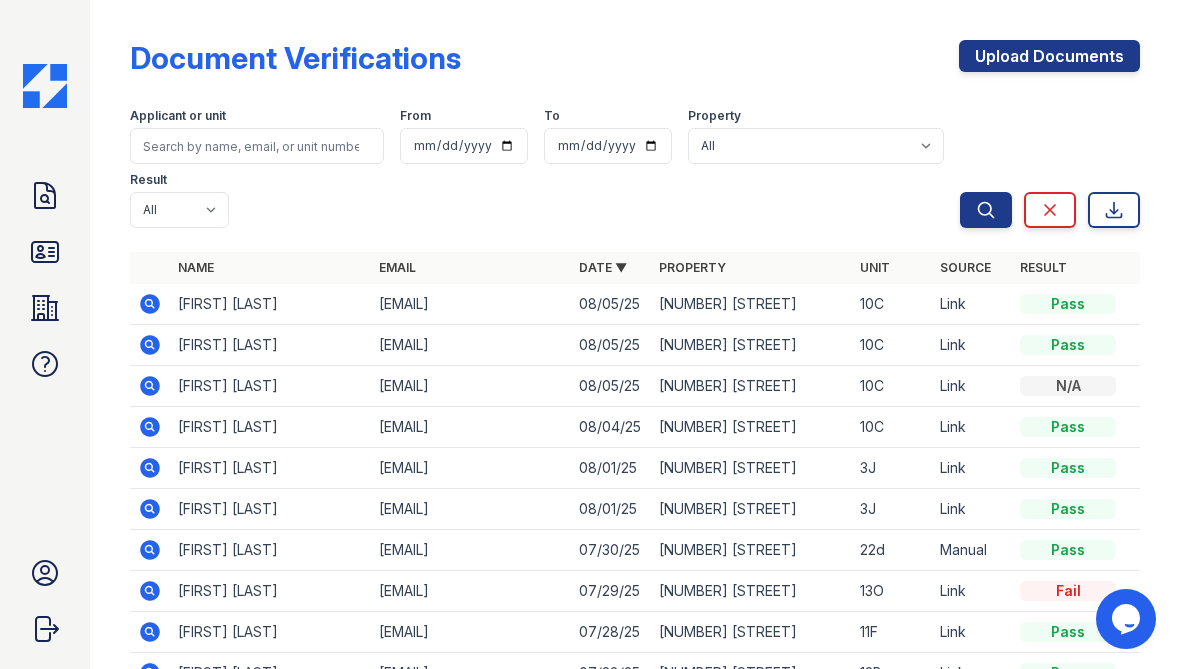 click 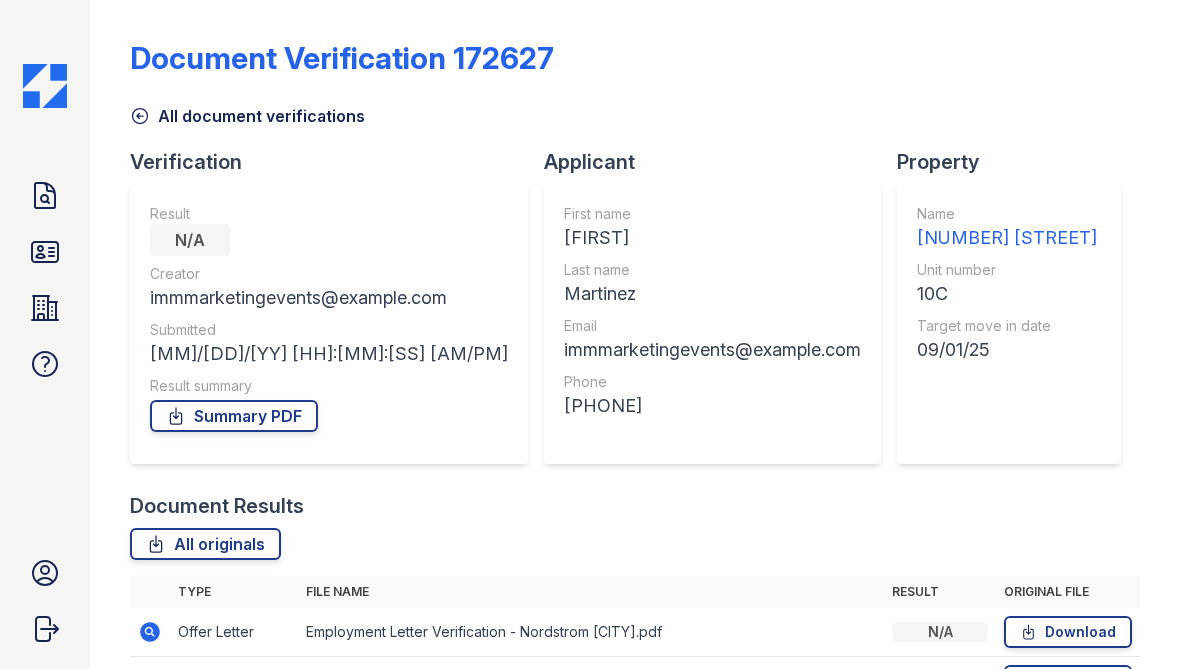 scroll, scrollTop: 0, scrollLeft: 0, axis: both 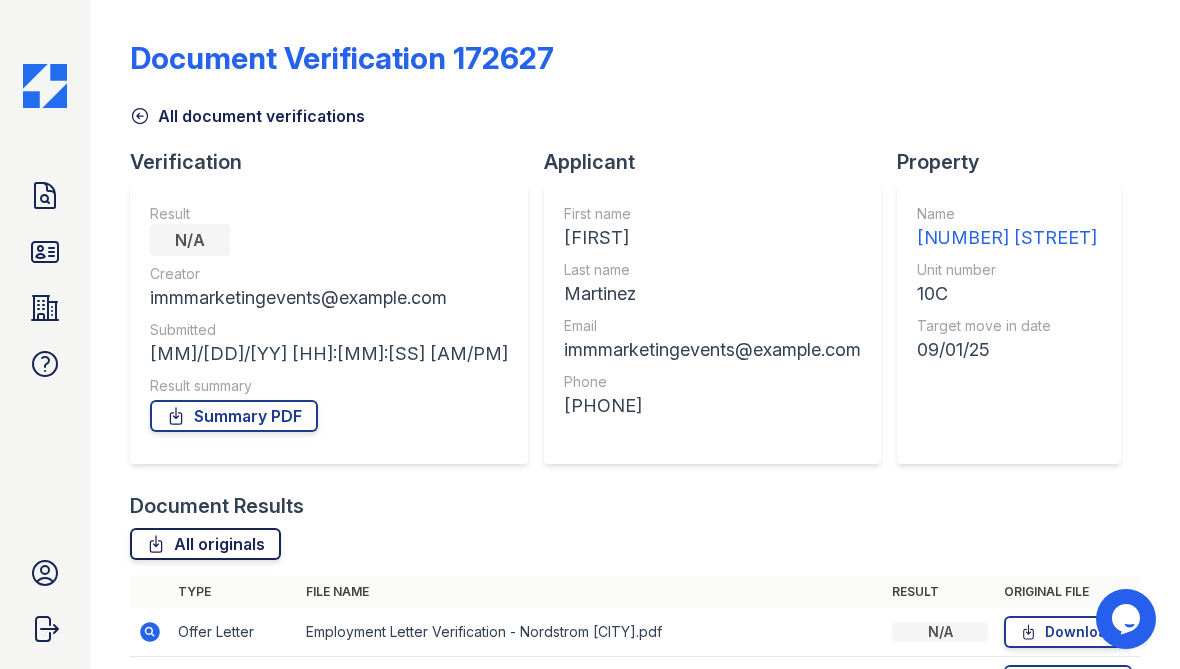 click on "All originals" at bounding box center [205, 544] 